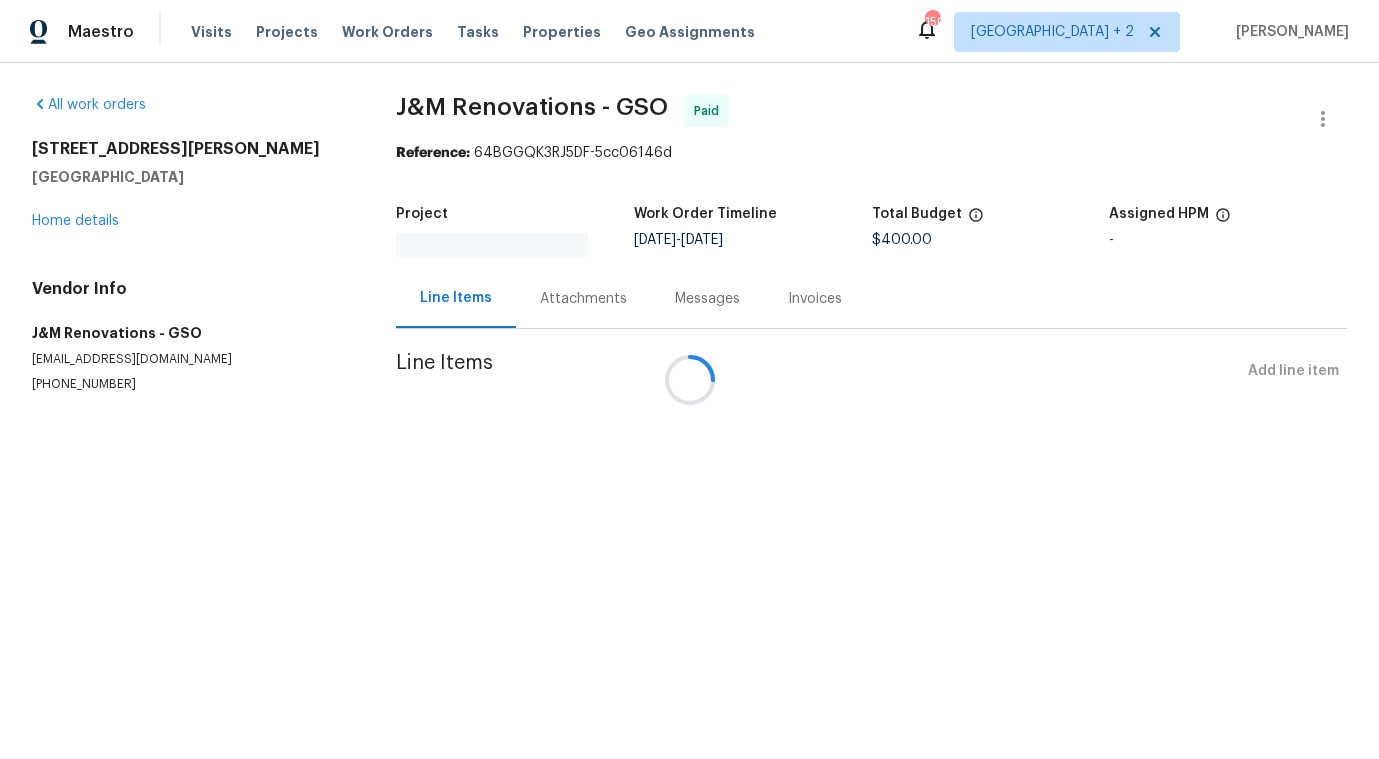 scroll, scrollTop: 0, scrollLeft: 0, axis: both 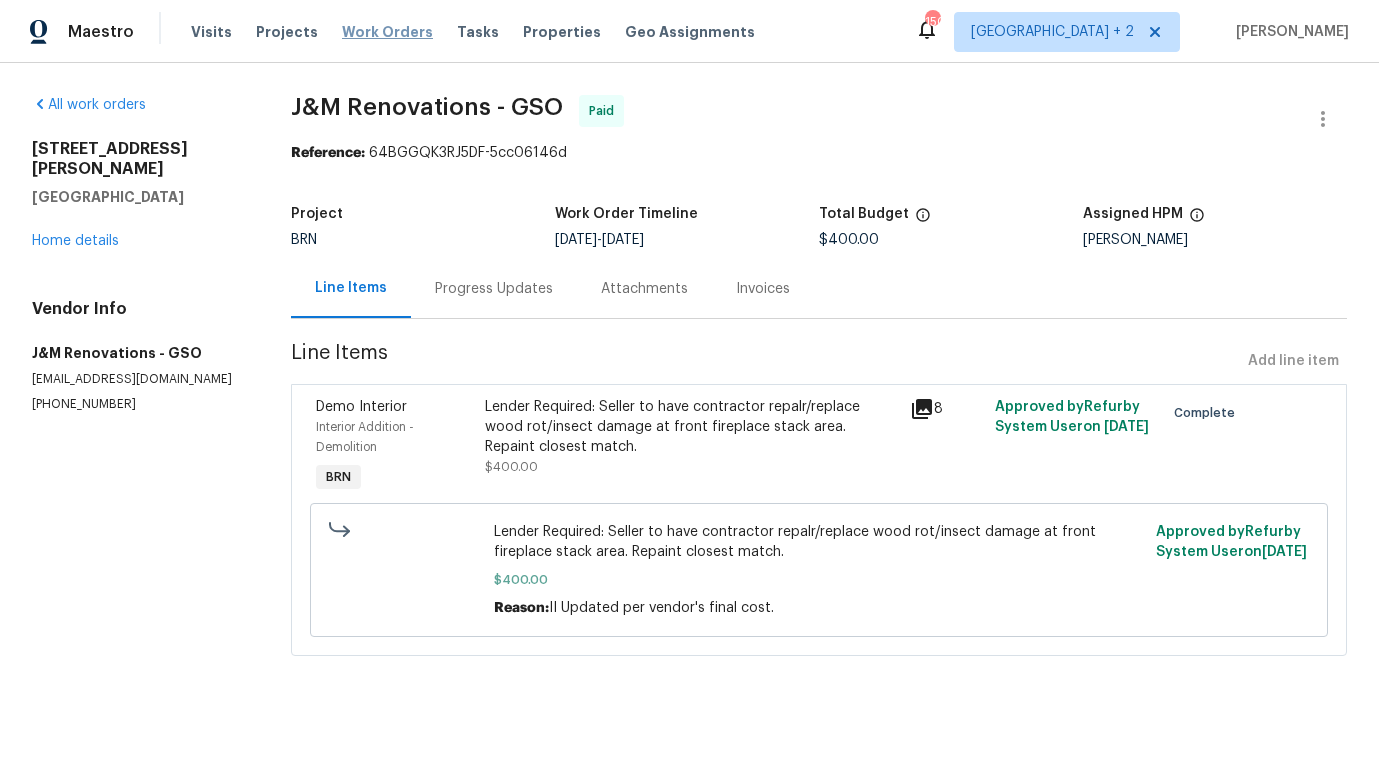 click on "Work Orders" at bounding box center (387, 32) 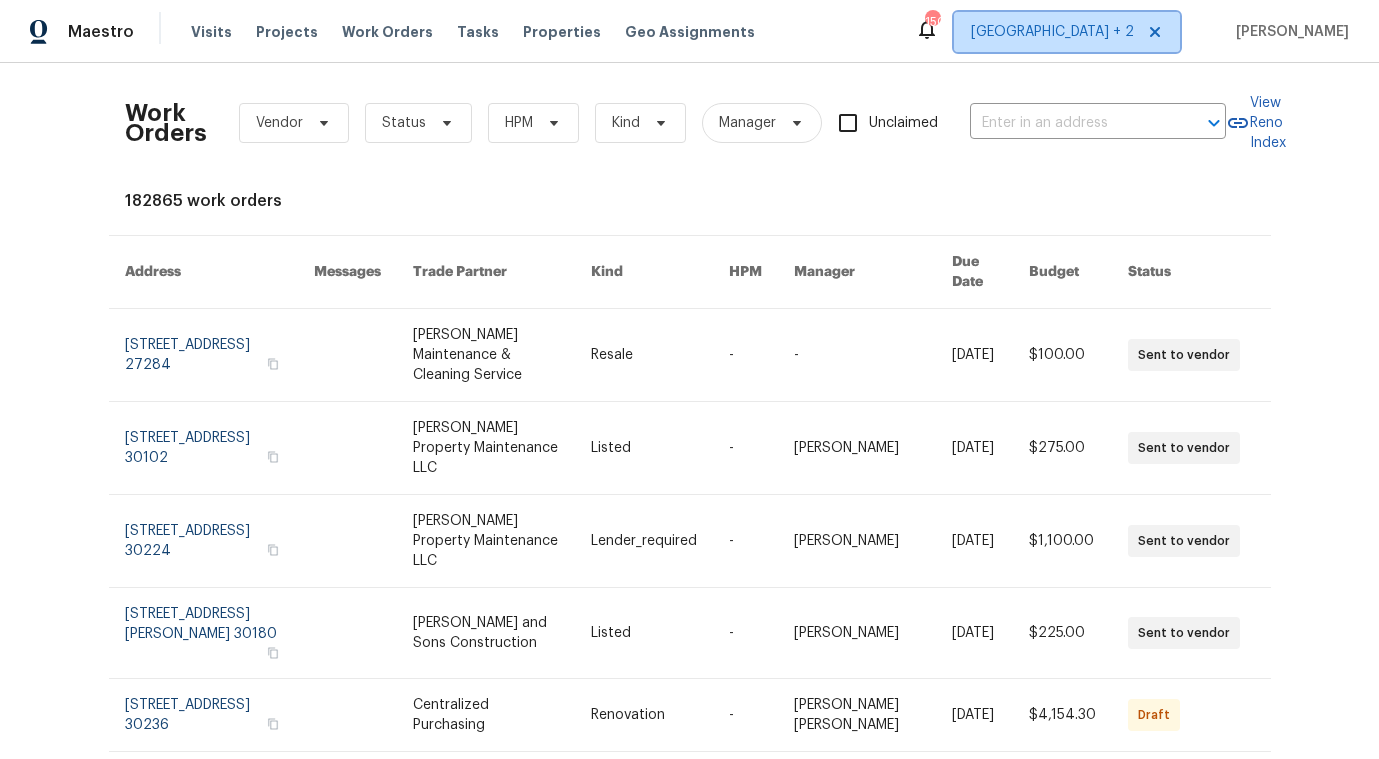 click on "Nashville + 2" at bounding box center (1052, 32) 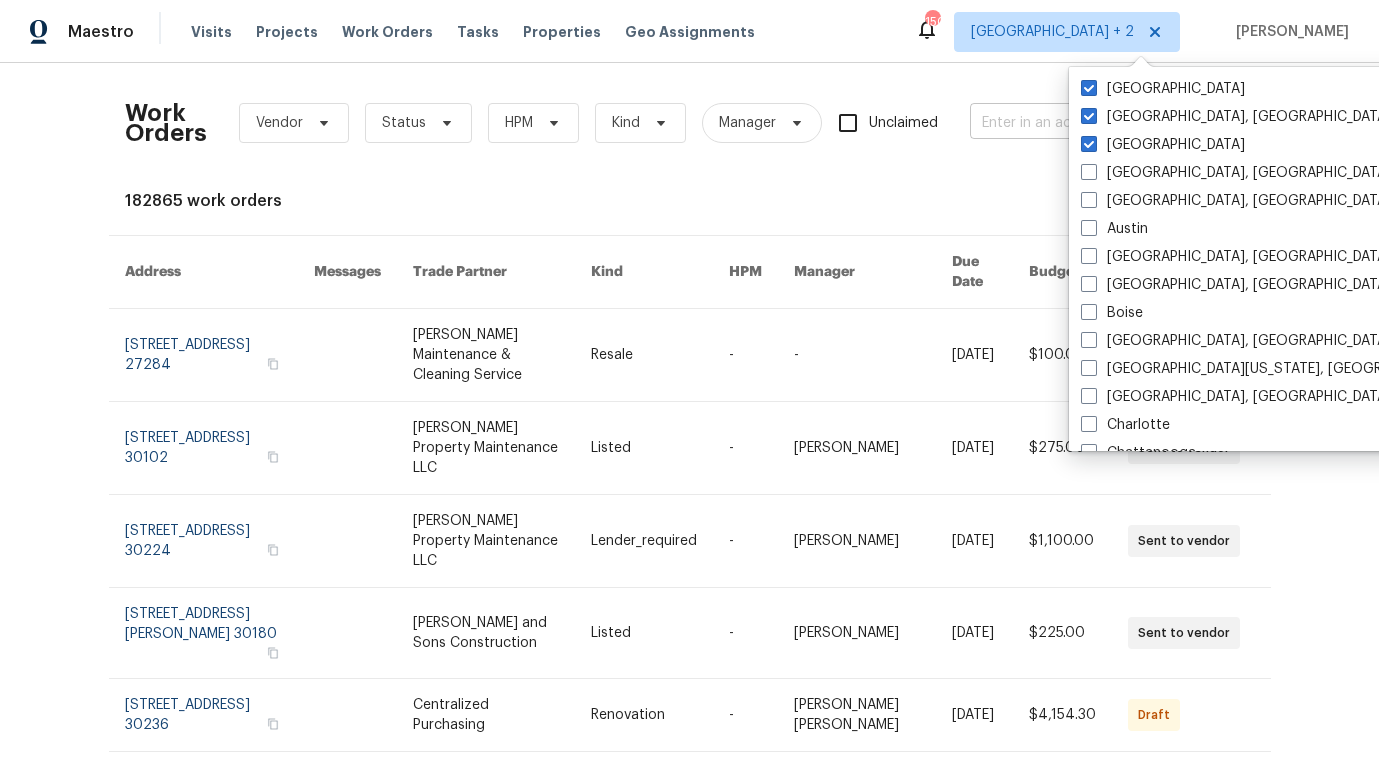 click at bounding box center [1070, 123] 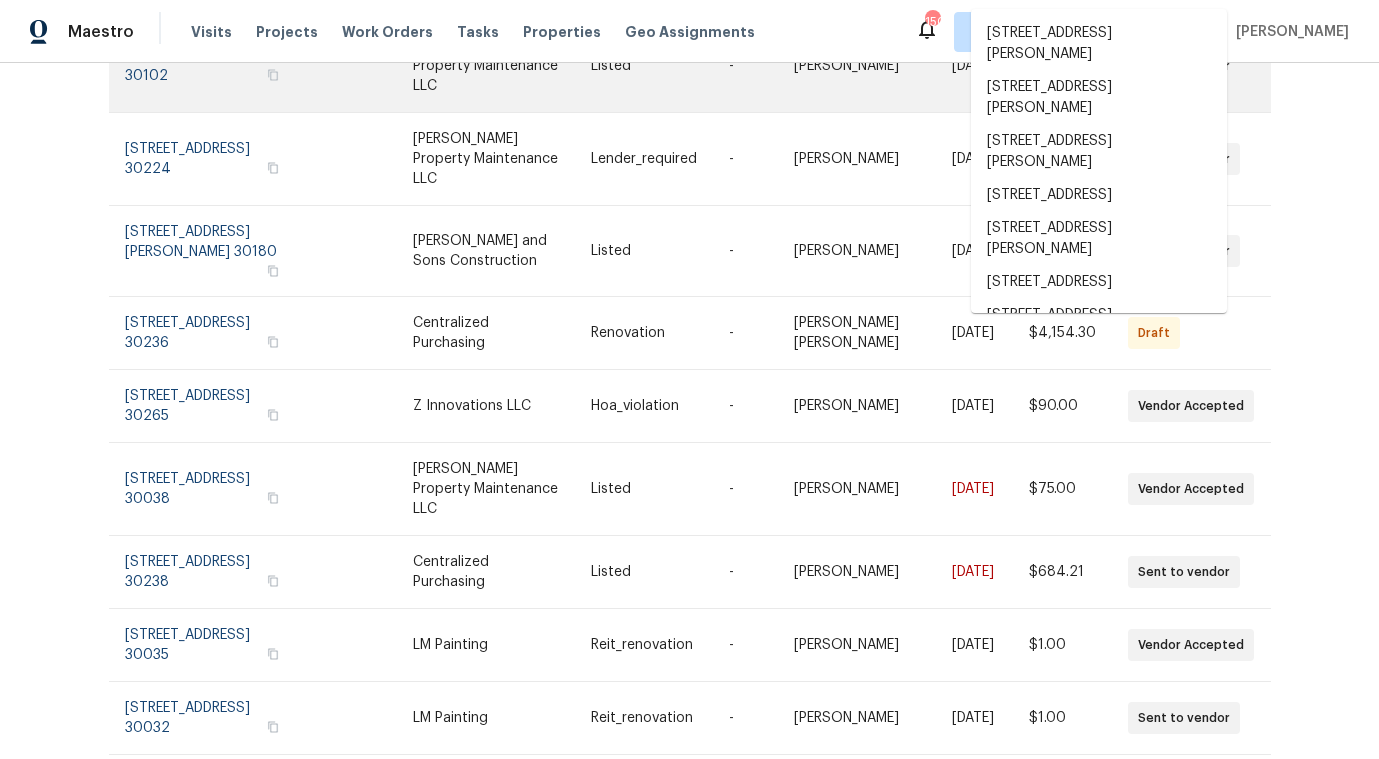 scroll, scrollTop: 0, scrollLeft: 0, axis: both 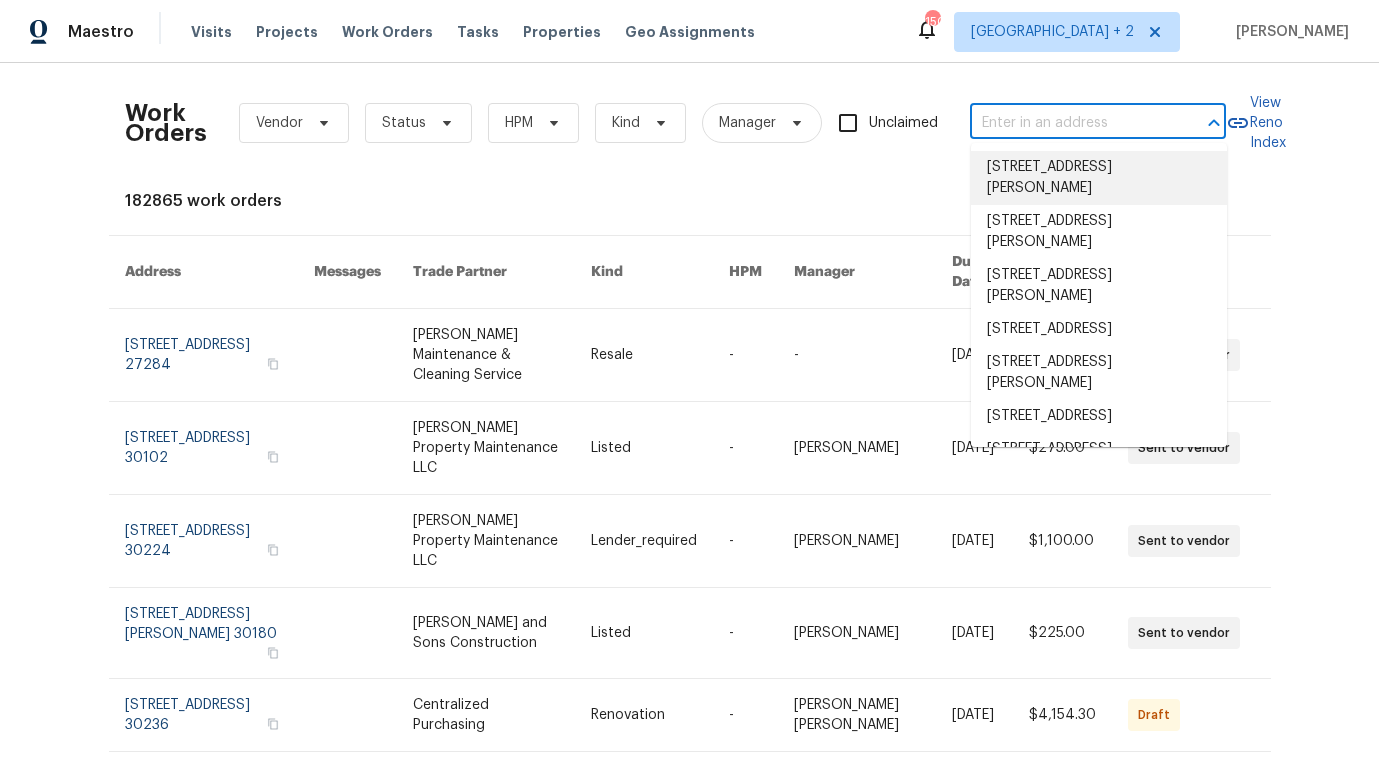 paste on "103 Loch Ryan Way, Cary, NC 27513" 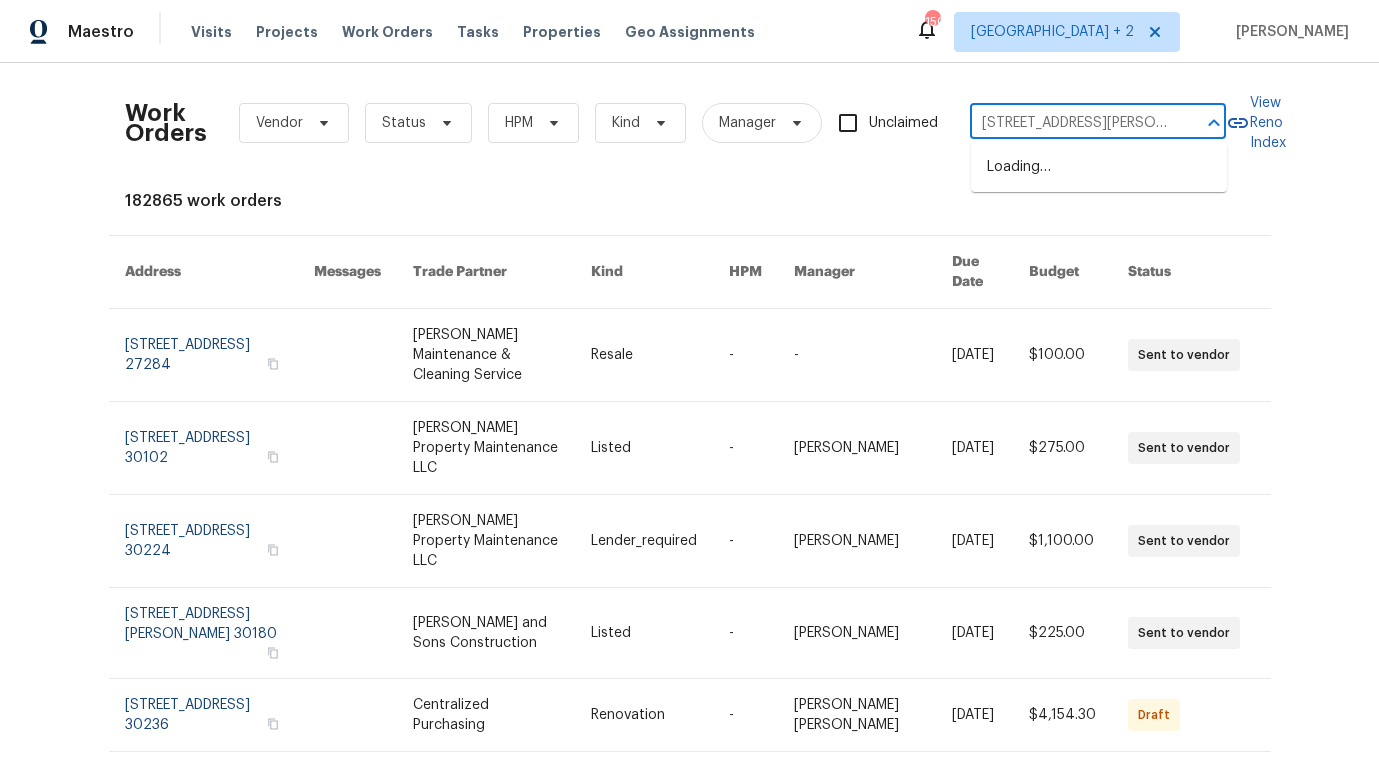 scroll, scrollTop: 0, scrollLeft: 43, axis: horizontal 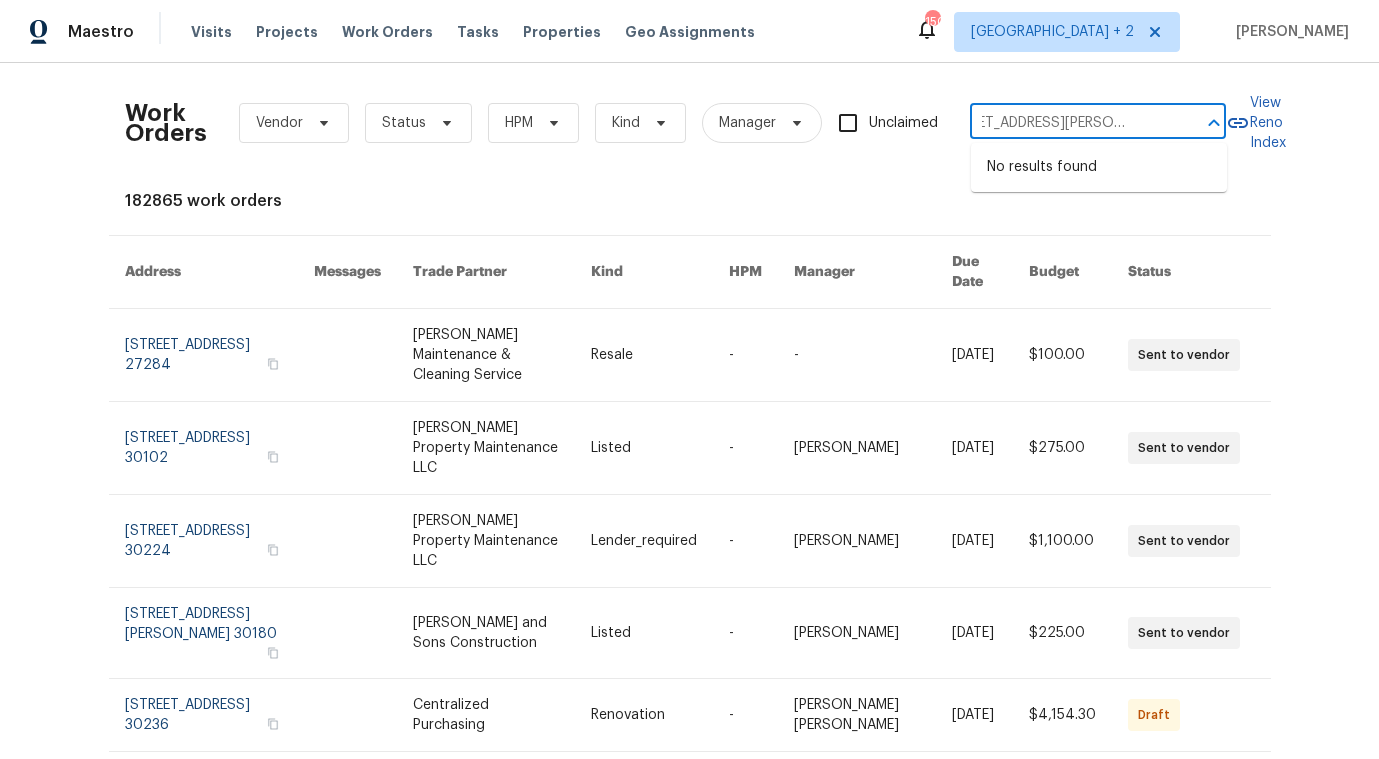 type on "103 Loch Ryan Way, Cary, NC 27513" 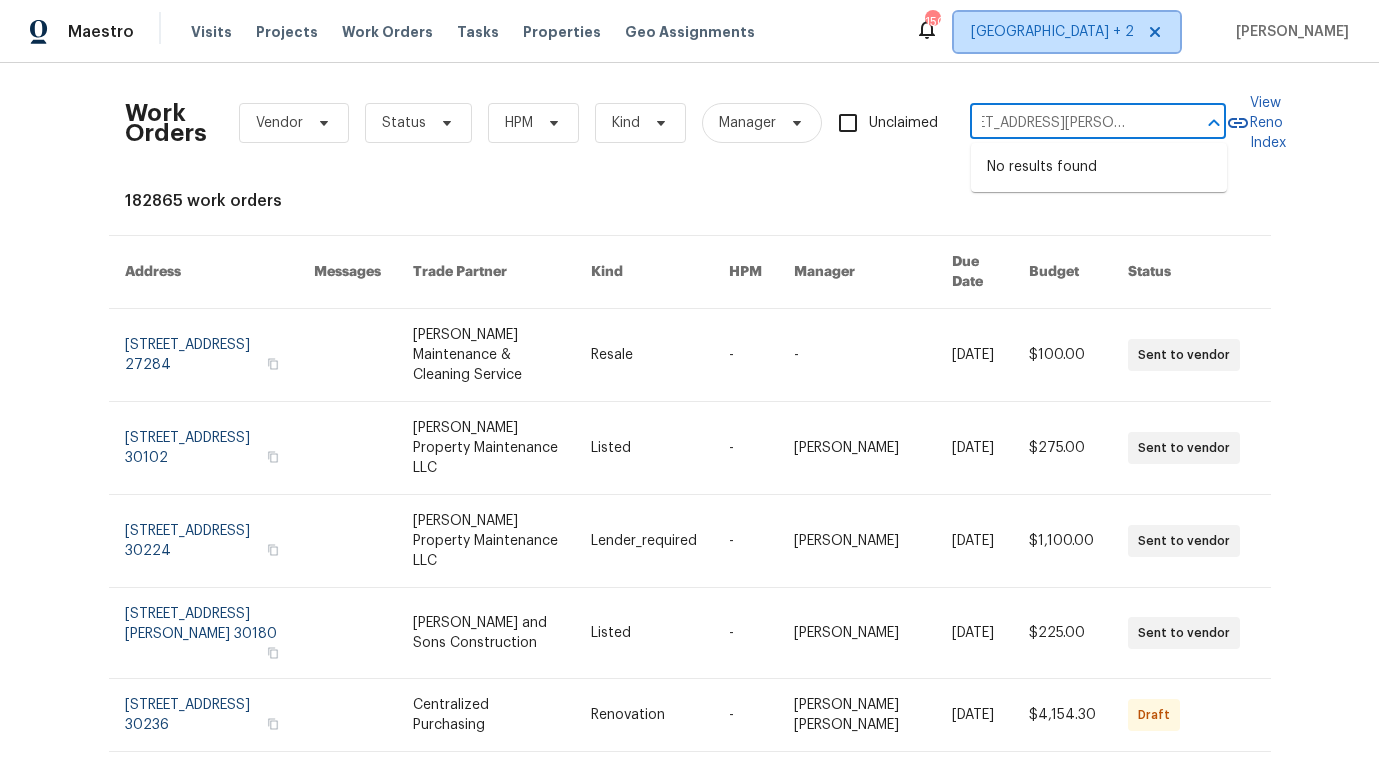 type 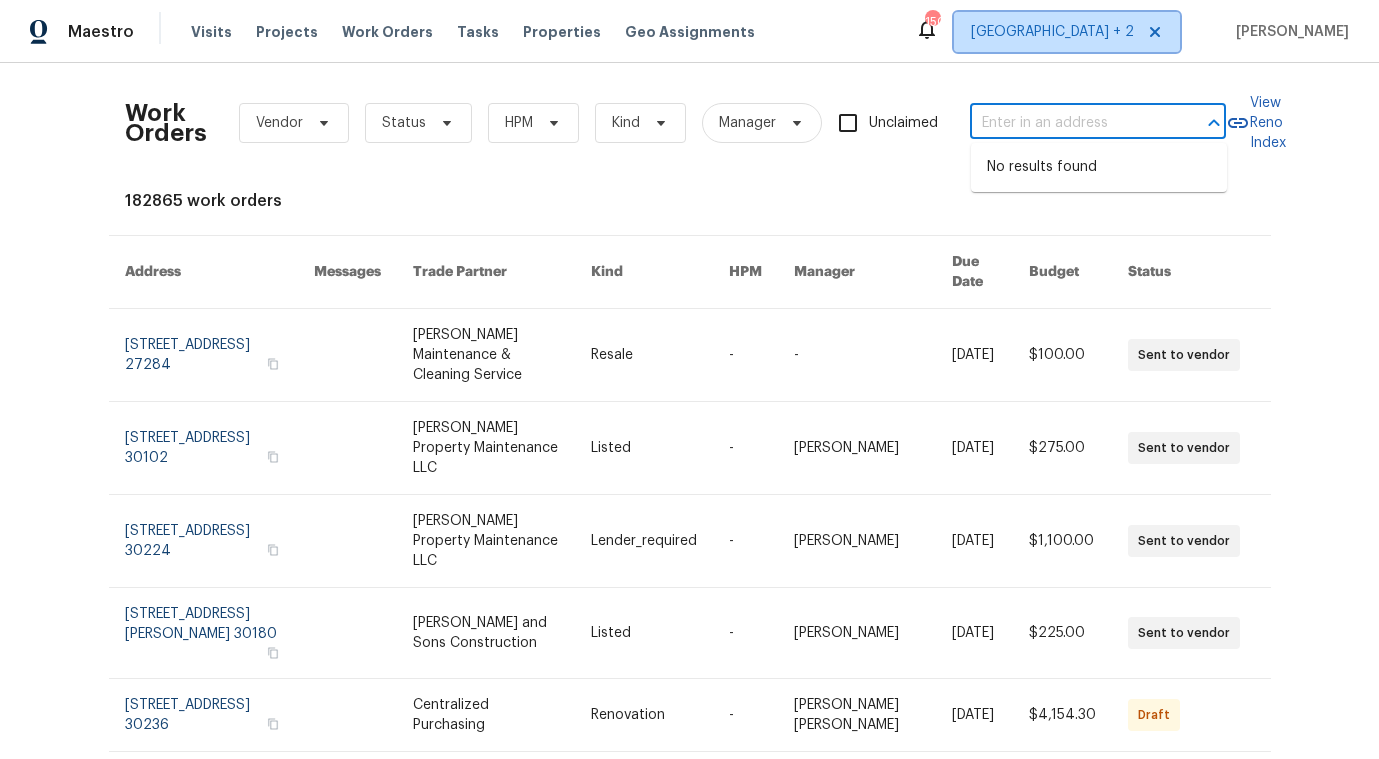 click on "Nashville + 2" at bounding box center [1052, 32] 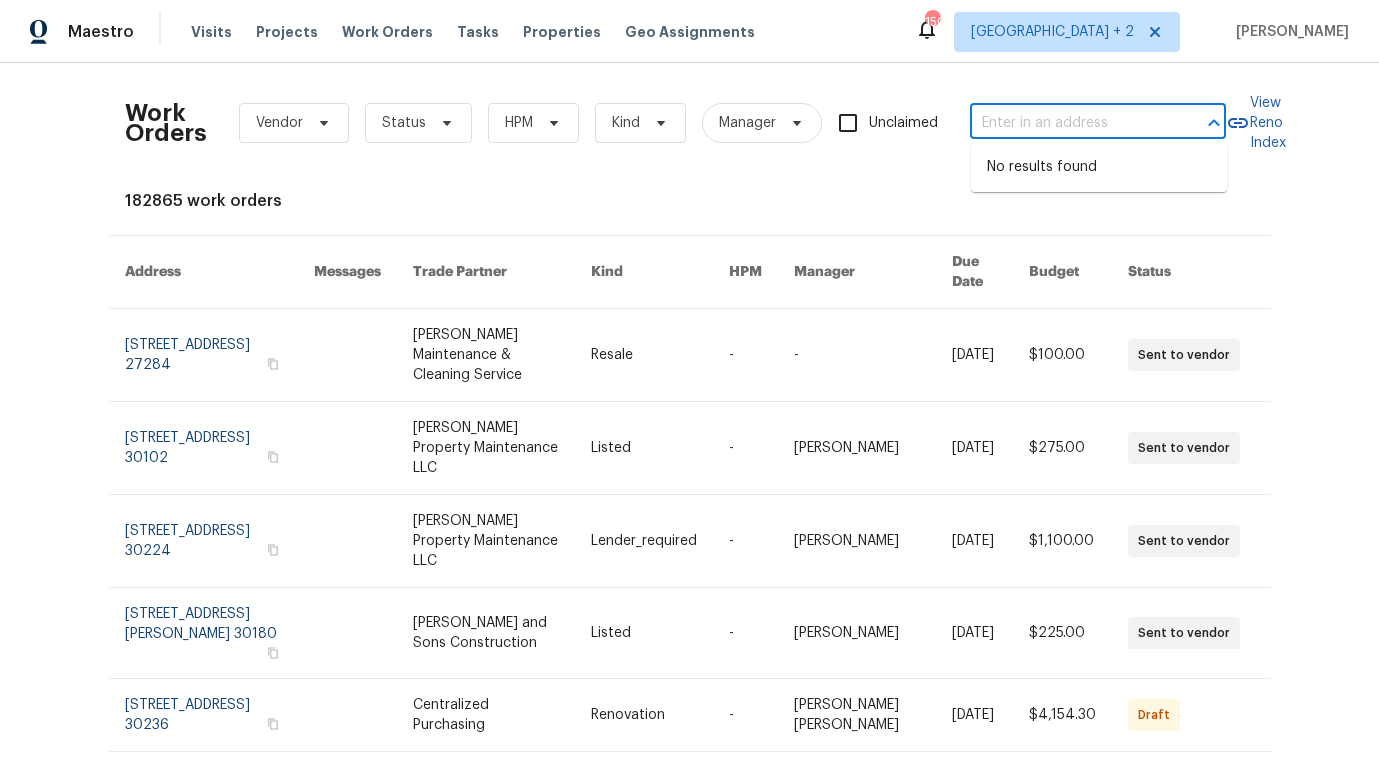 scroll, scrollTop: 0, scrollLeft: 0, axis: both 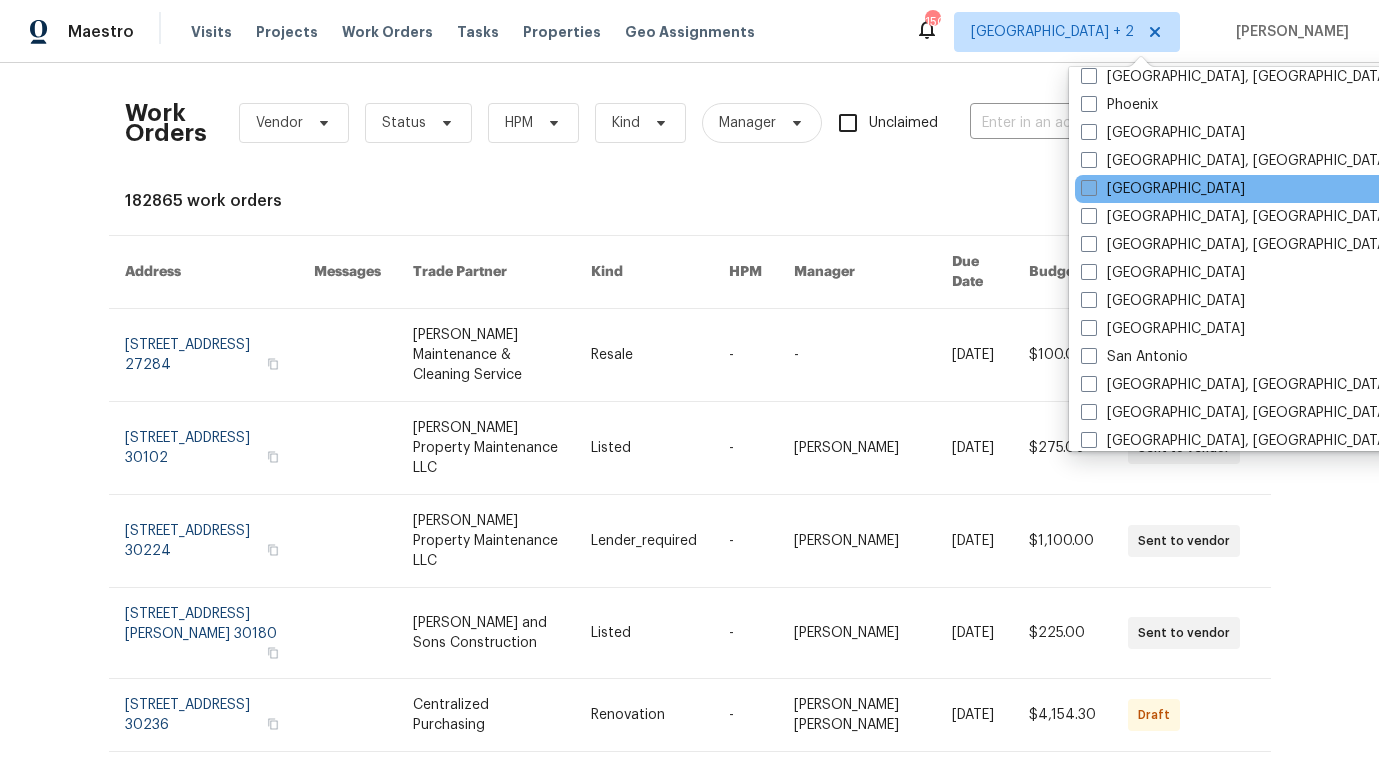 click on "Raleigh" at bounding box center [1163, 189] 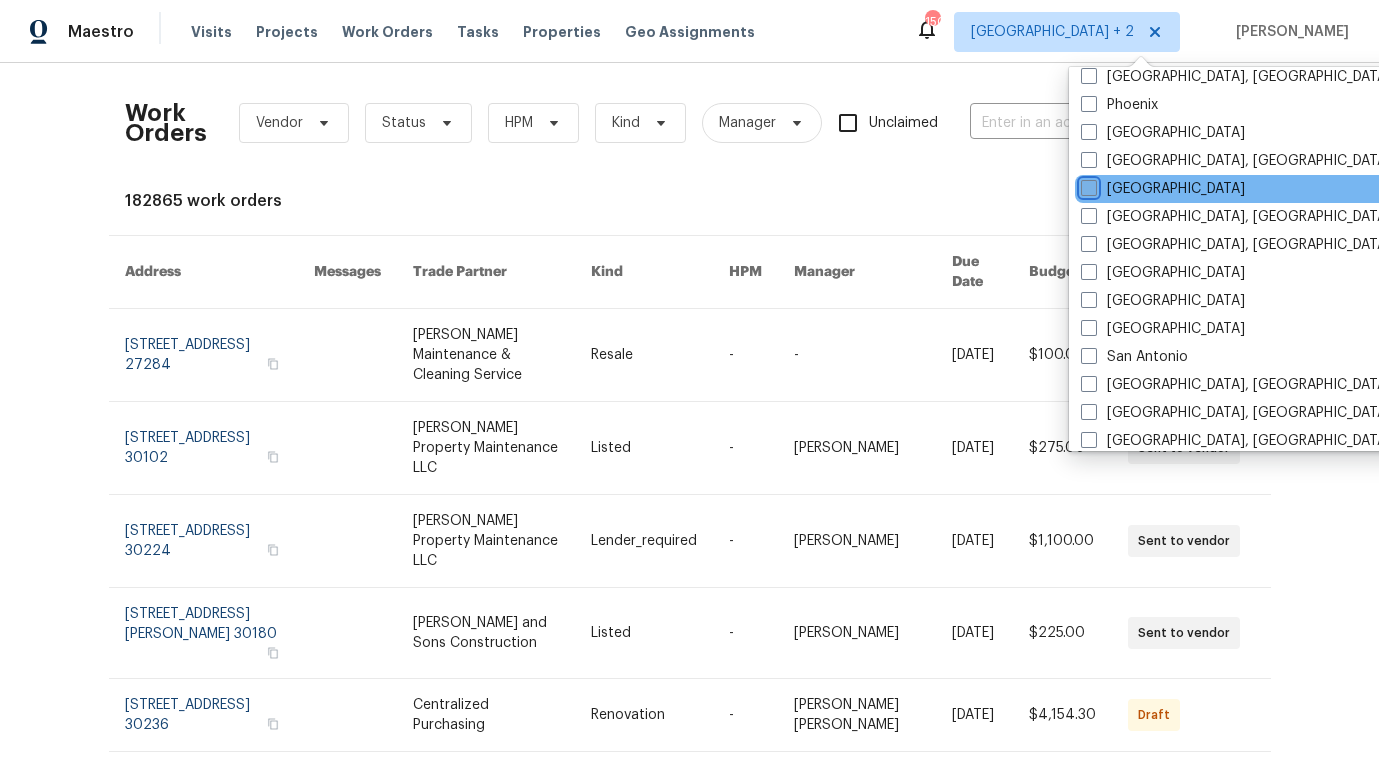 click on "Raleigh" at bounding box center (1087, 185) 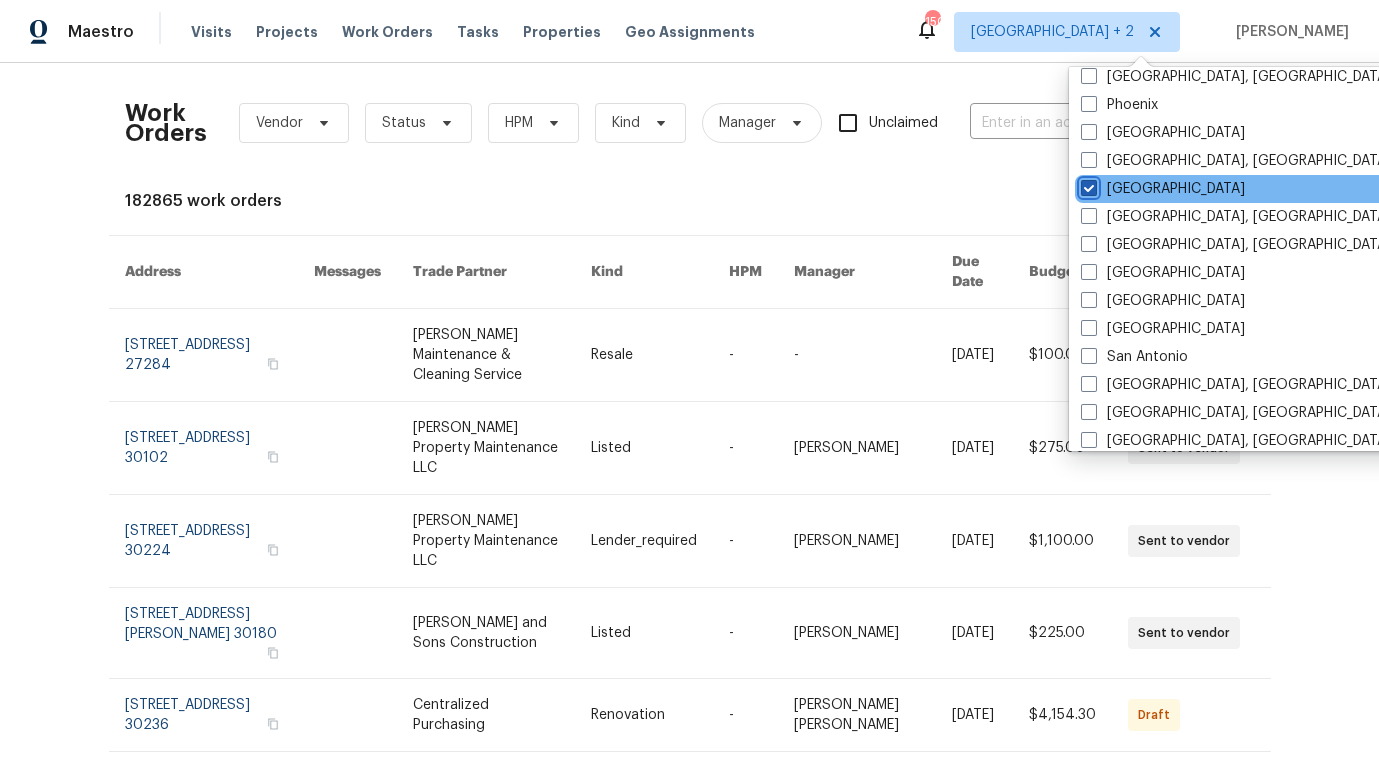 checkbox on "true" 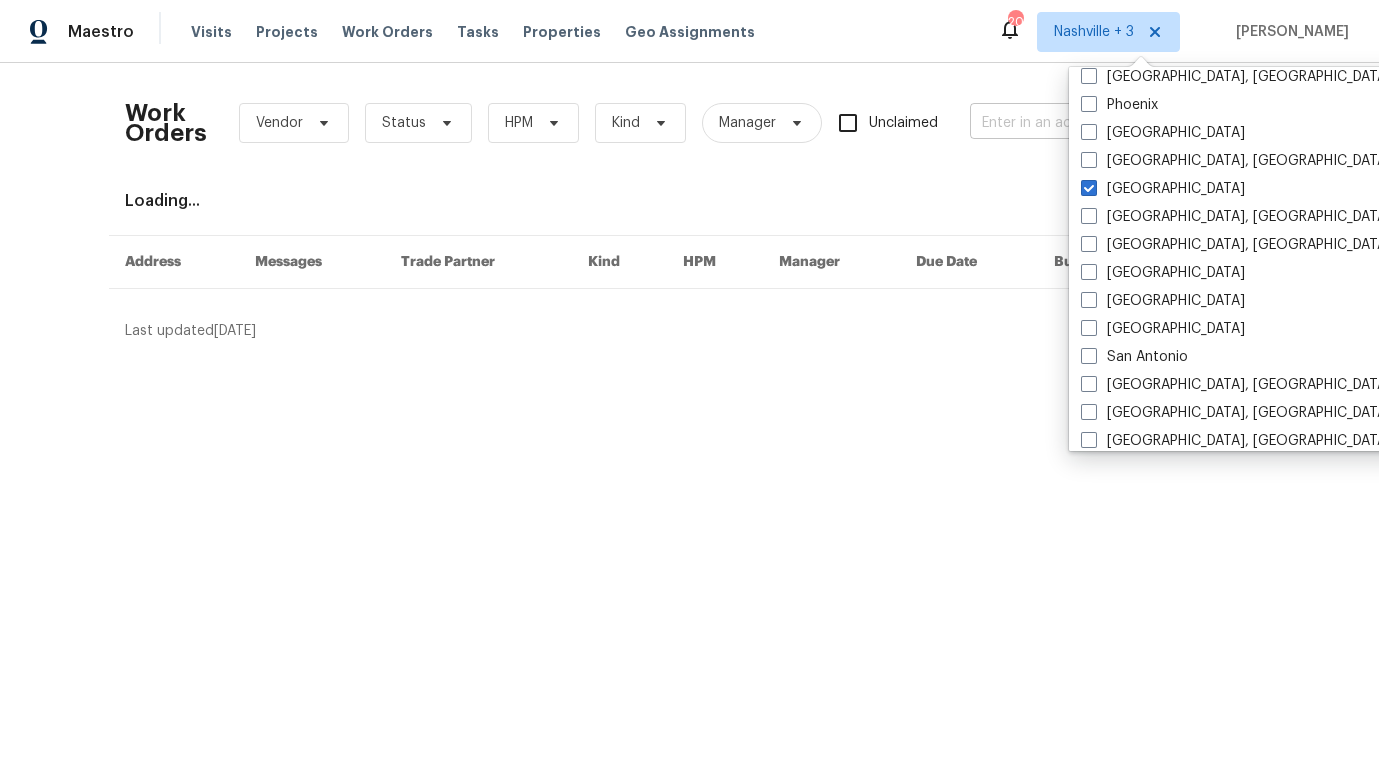 click at bounding box center [1070, 123] 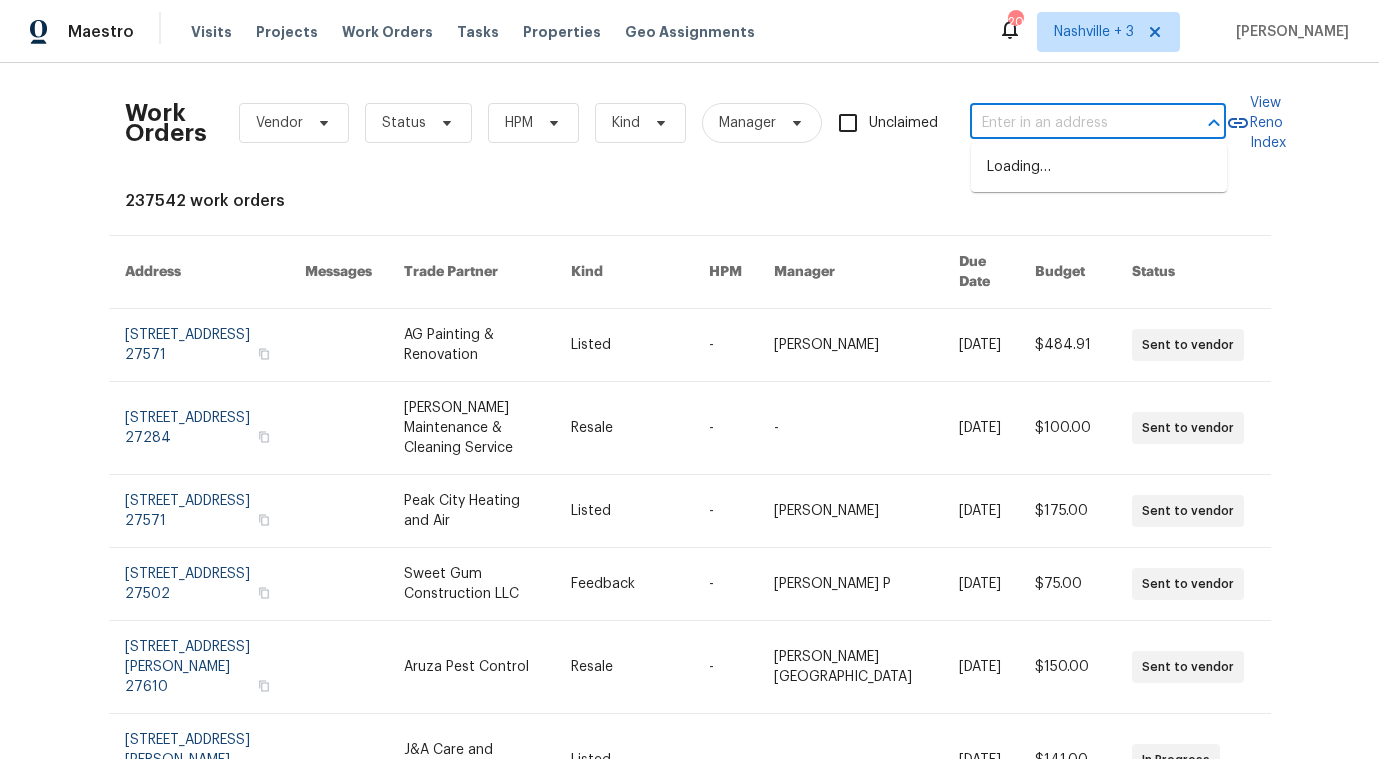paste on "103 Loch Ryan Way, Cary, NC 27513" 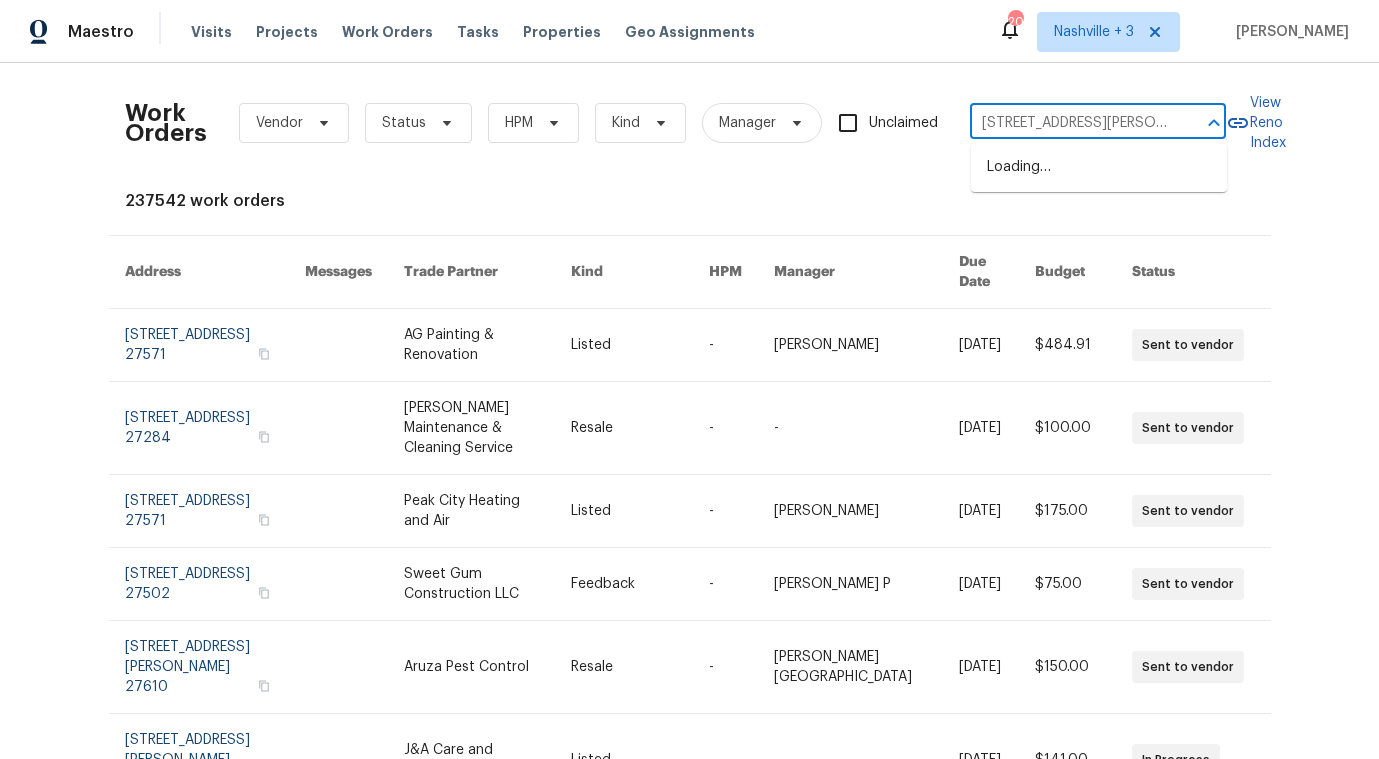 scroll, scrollTop: 0, scrollLeft: 43, axis: horizontal 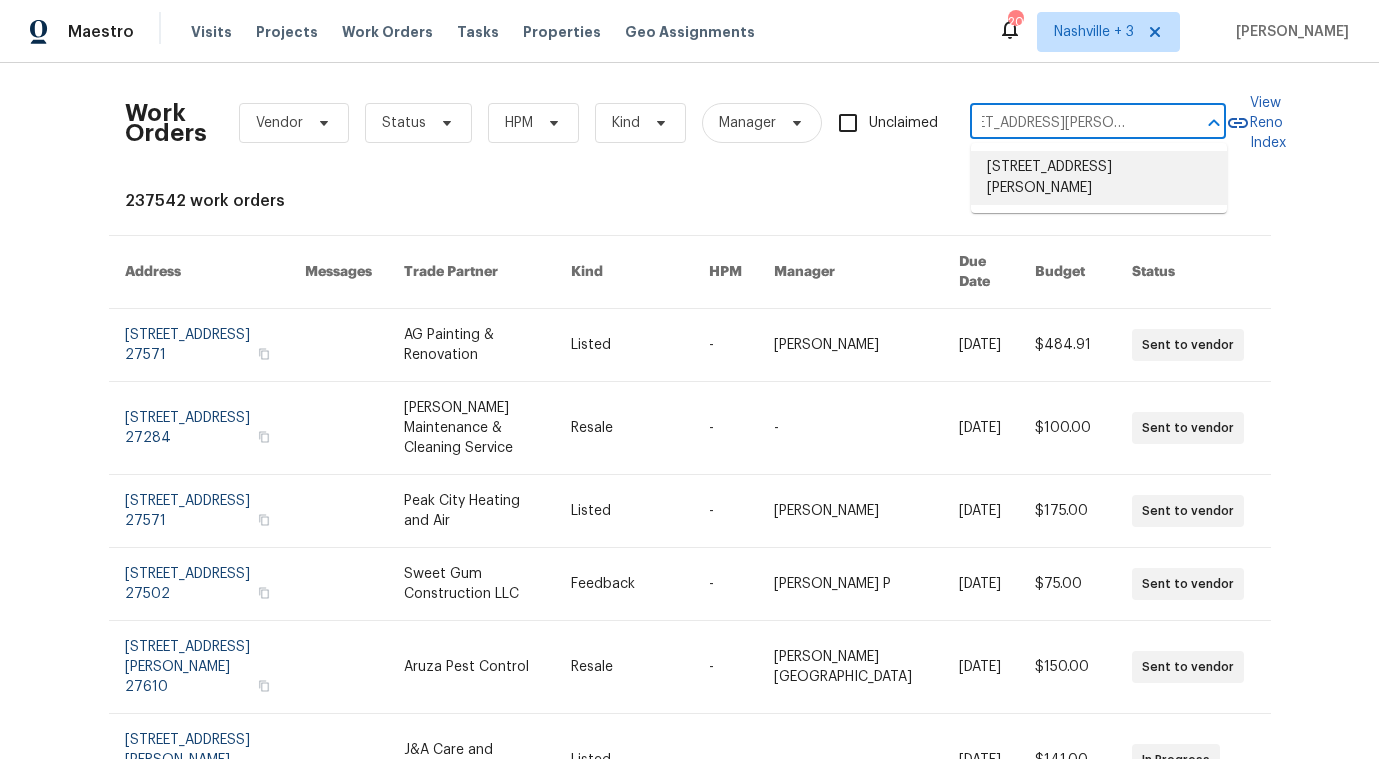 click on "103 Loch Ryan Way, Cary, NC 27513" at bounding box center [1099, 178] 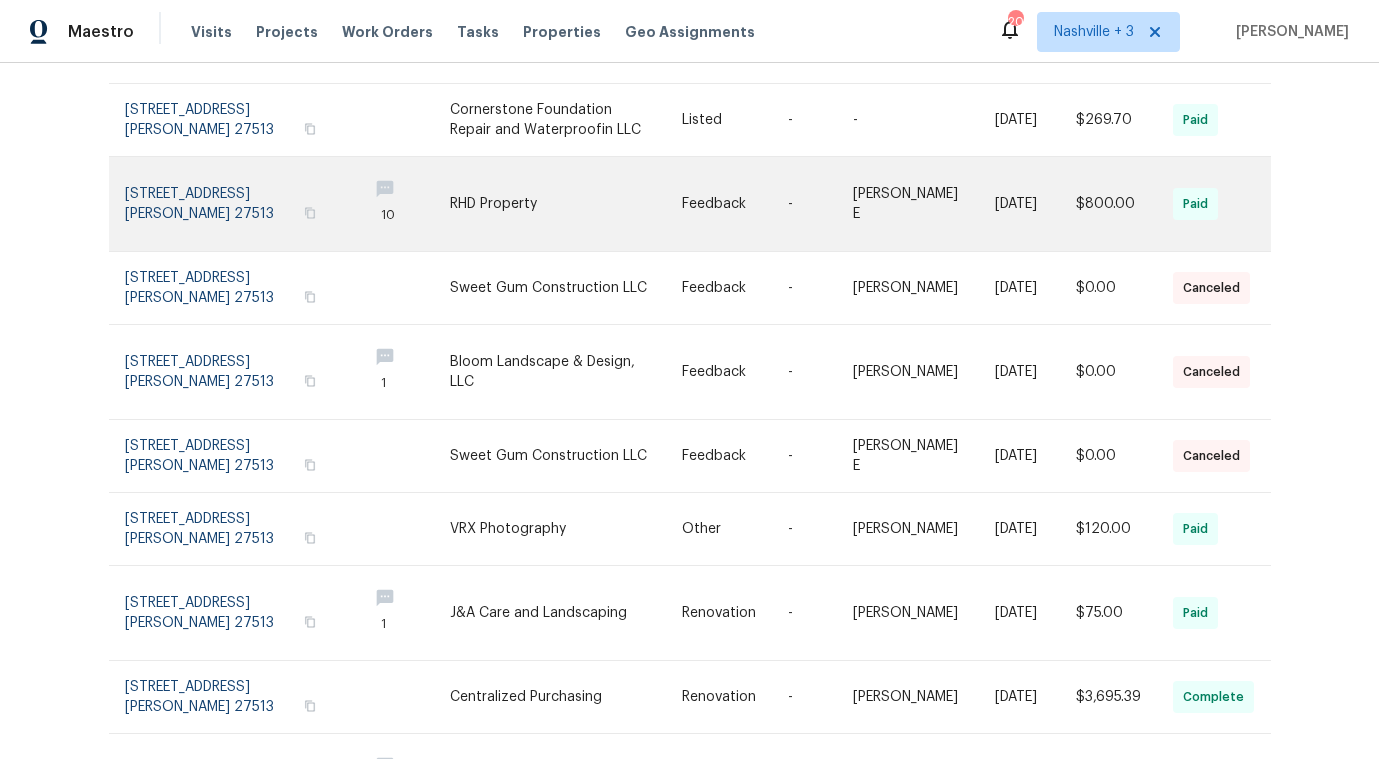 scroll, scrollTop: 435, scrollLeft: 0, axis: vertical 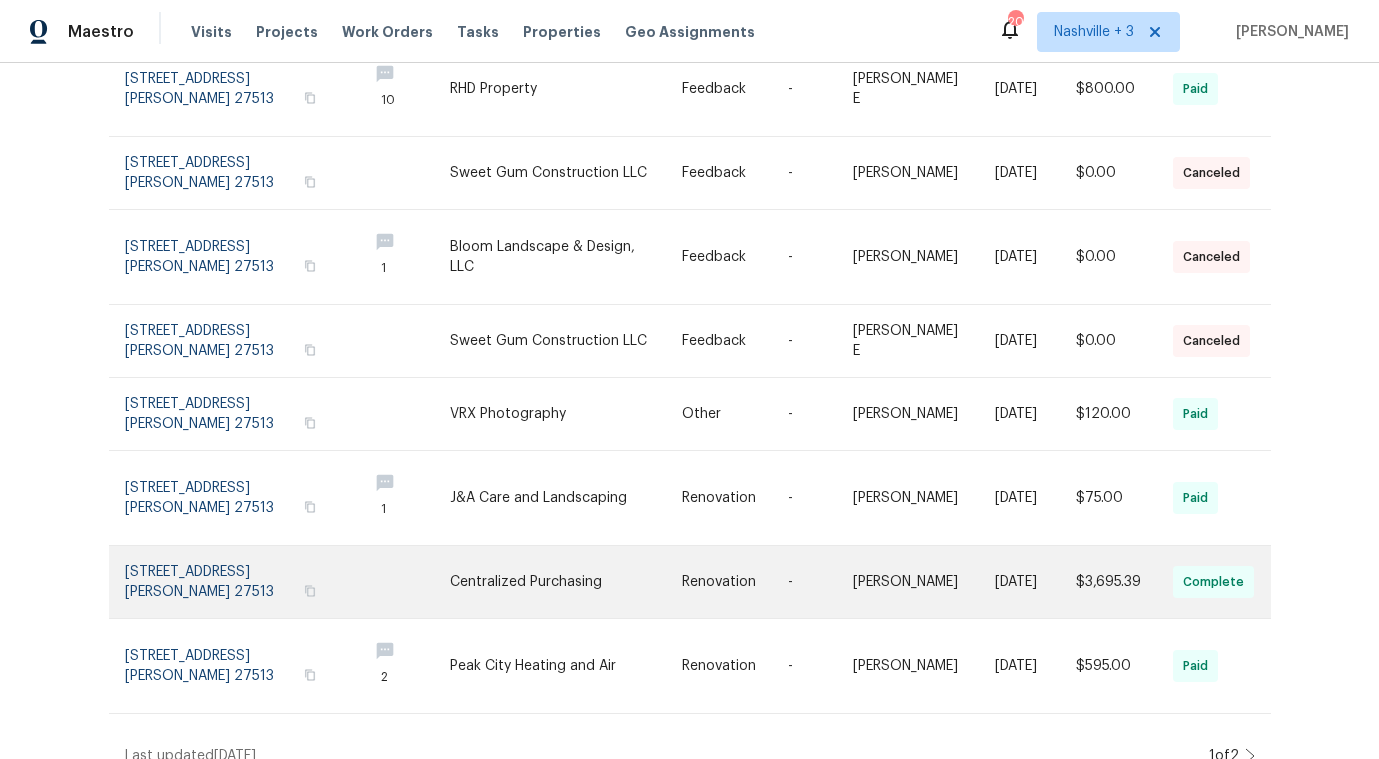click at bounding box center [566, 582] 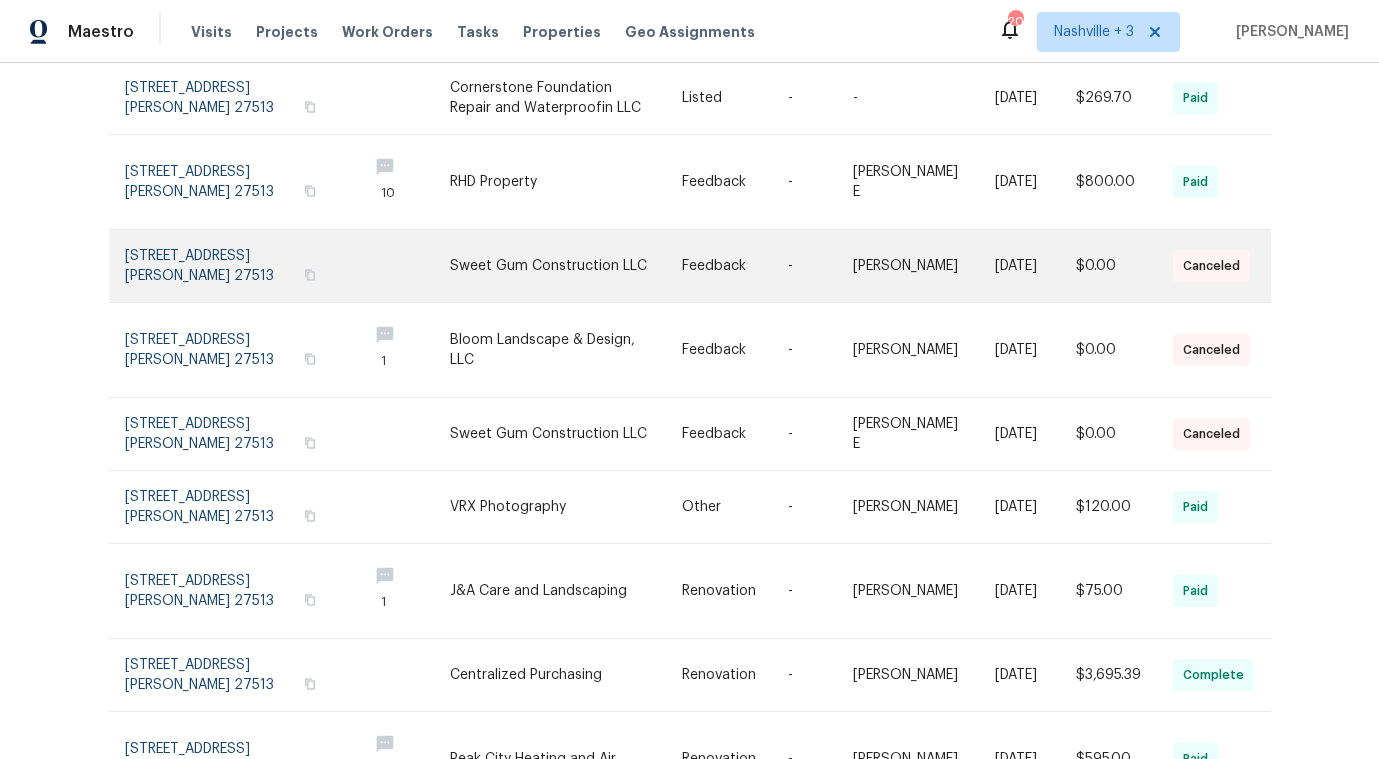 scroll, scrollTop: 231, scrollLeft: 0, axis: vertical 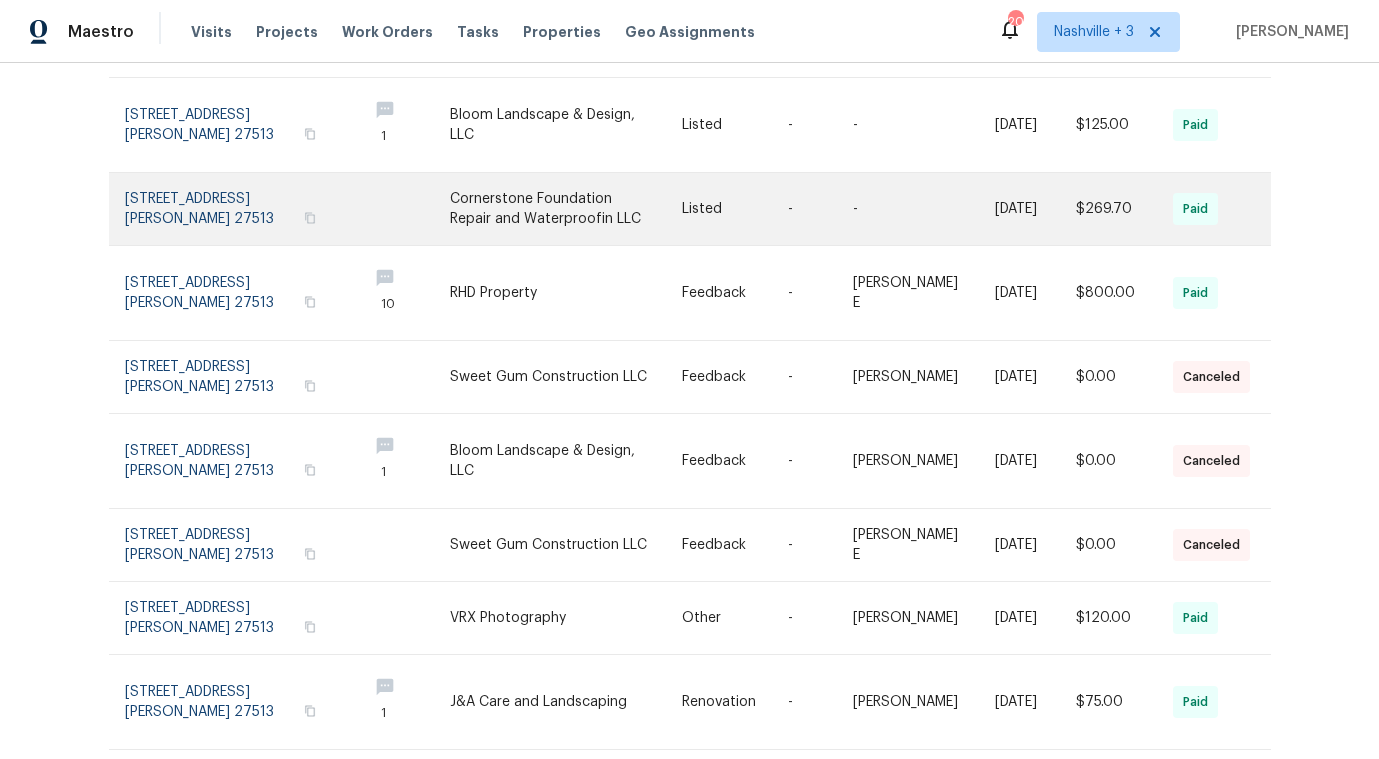 click at bounding box center [566, 209] 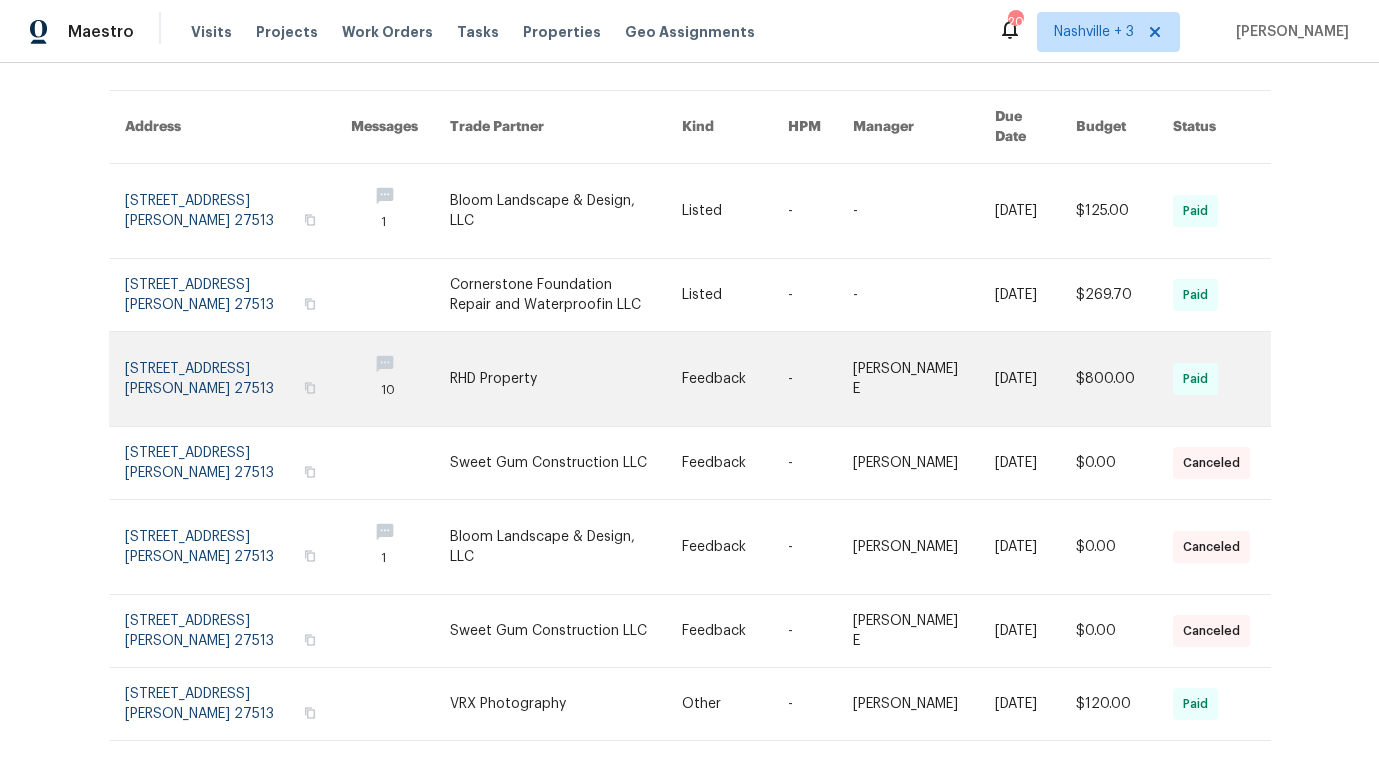 scroll, scrollTop: 115, scrollLeft: 0, axis: vertical 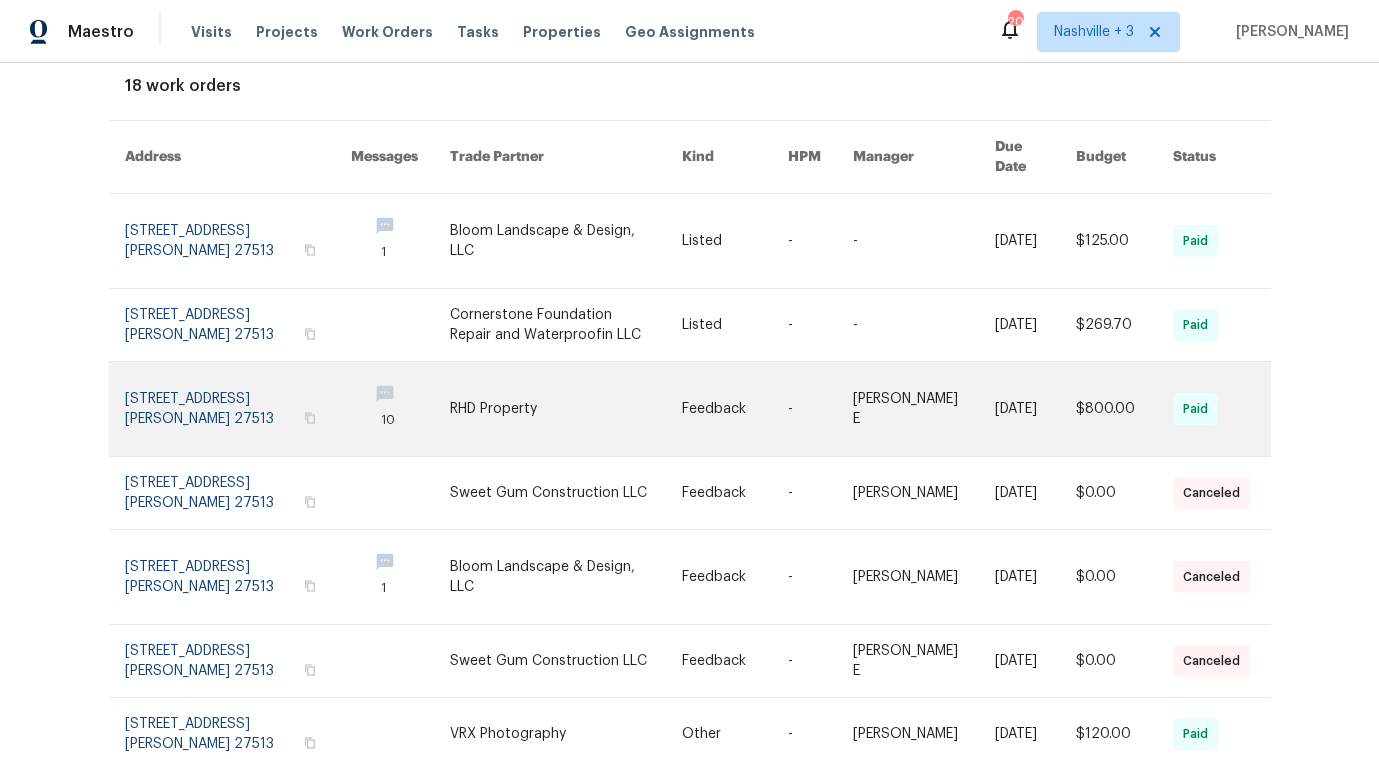 click at bounding box center (566, 409) 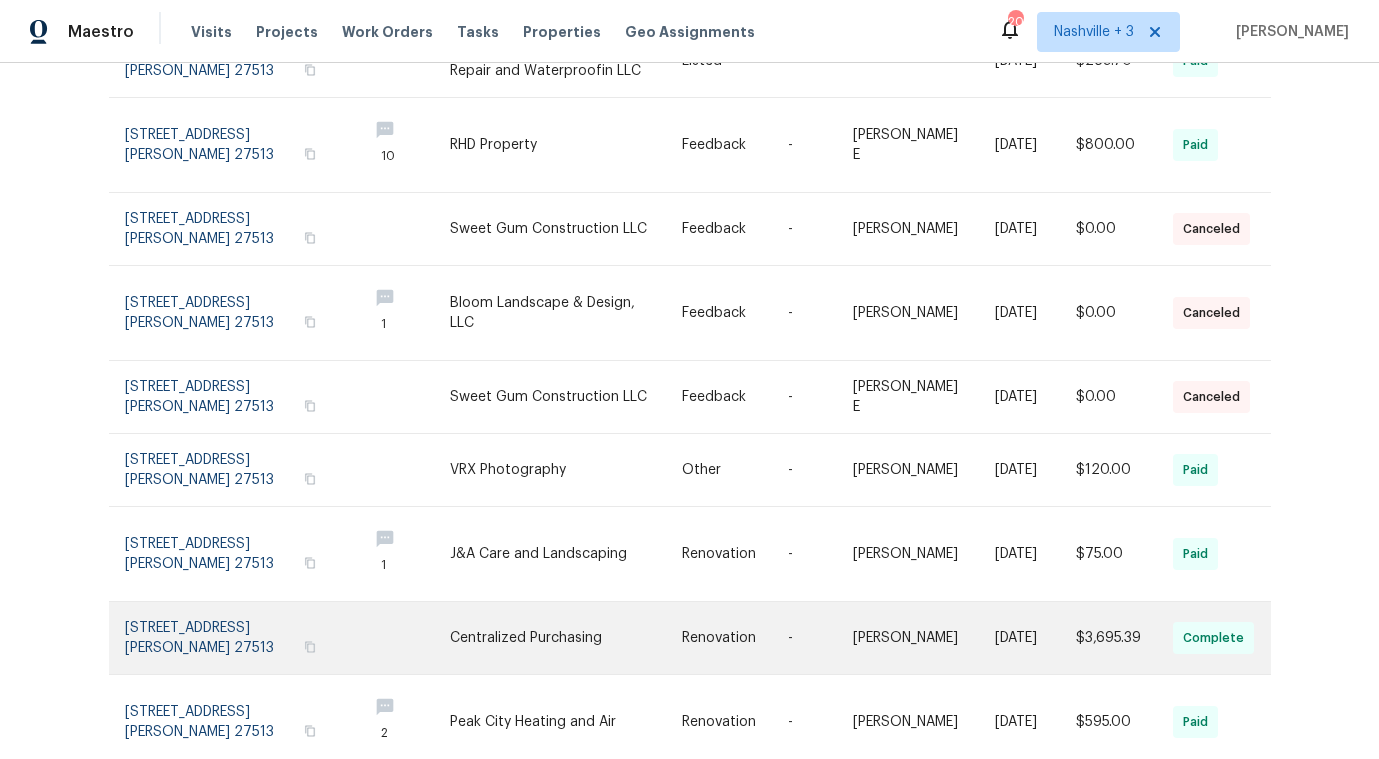 scroll, scrollTop: 435, scrollLeft: 0, axis: vertical 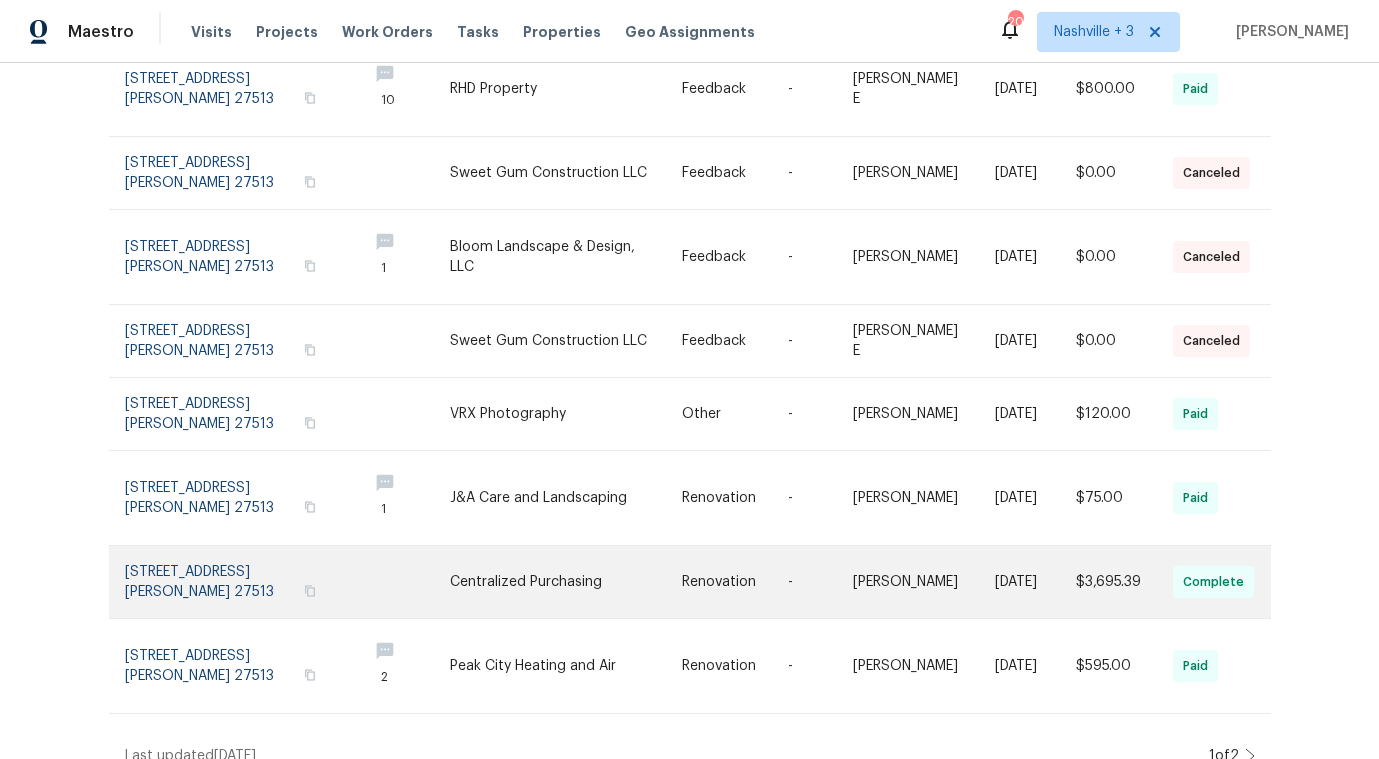 click at bounding box center (566, 582) 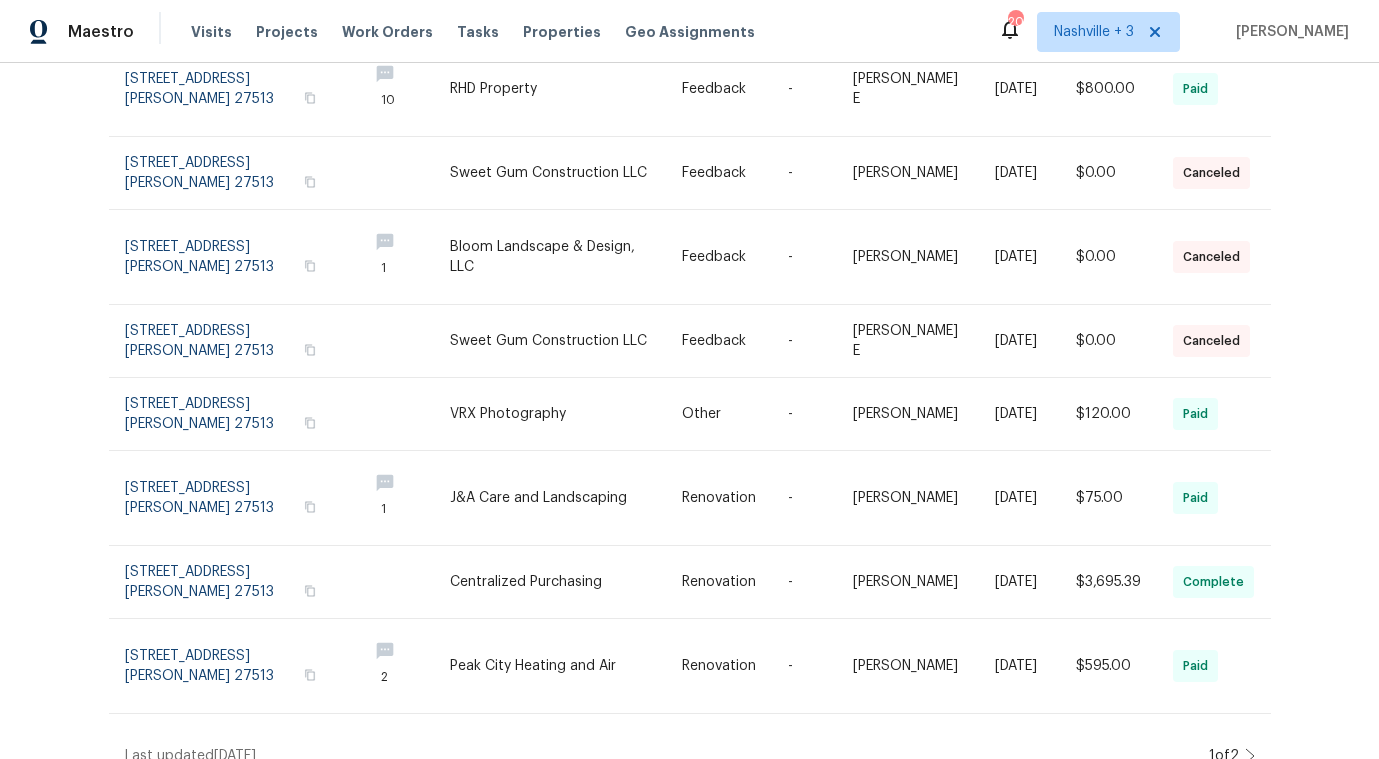 click 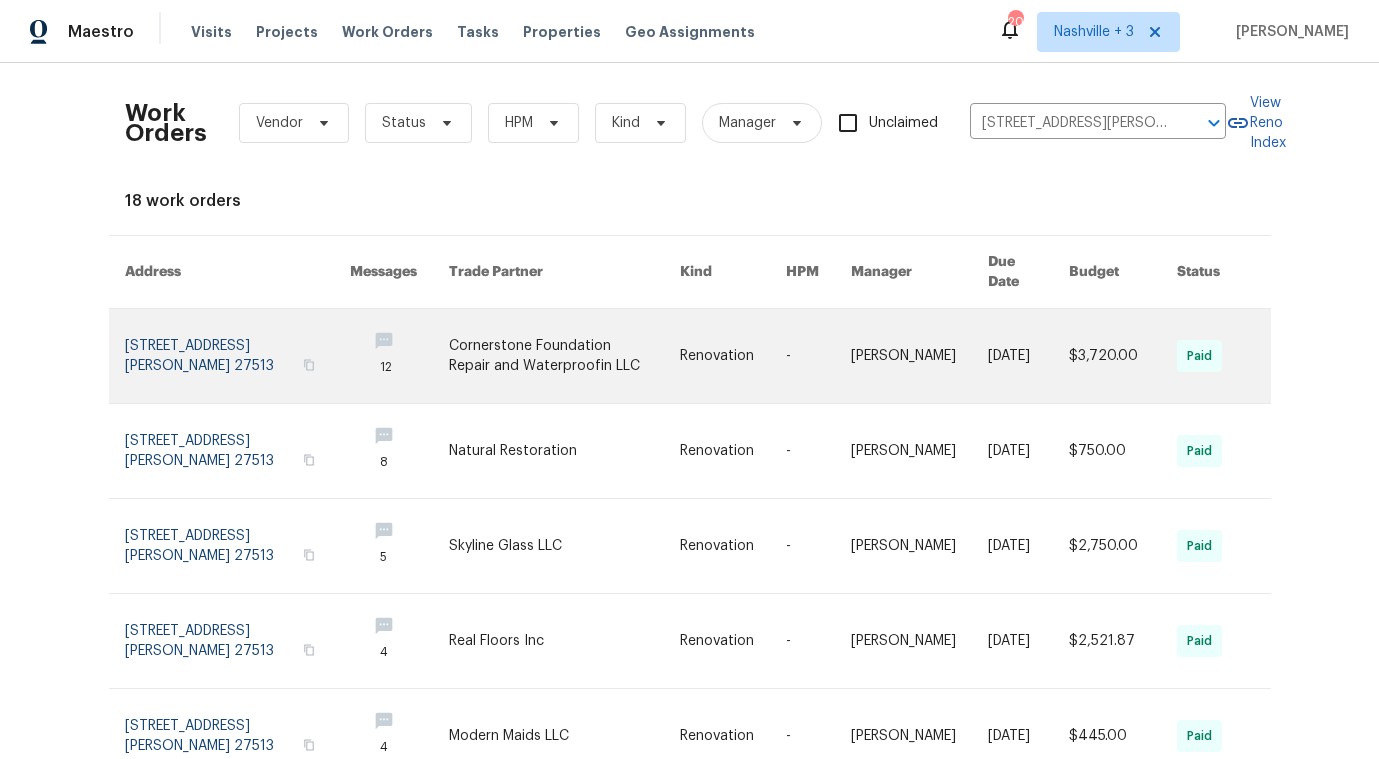 click at bounding box center (564, 356) 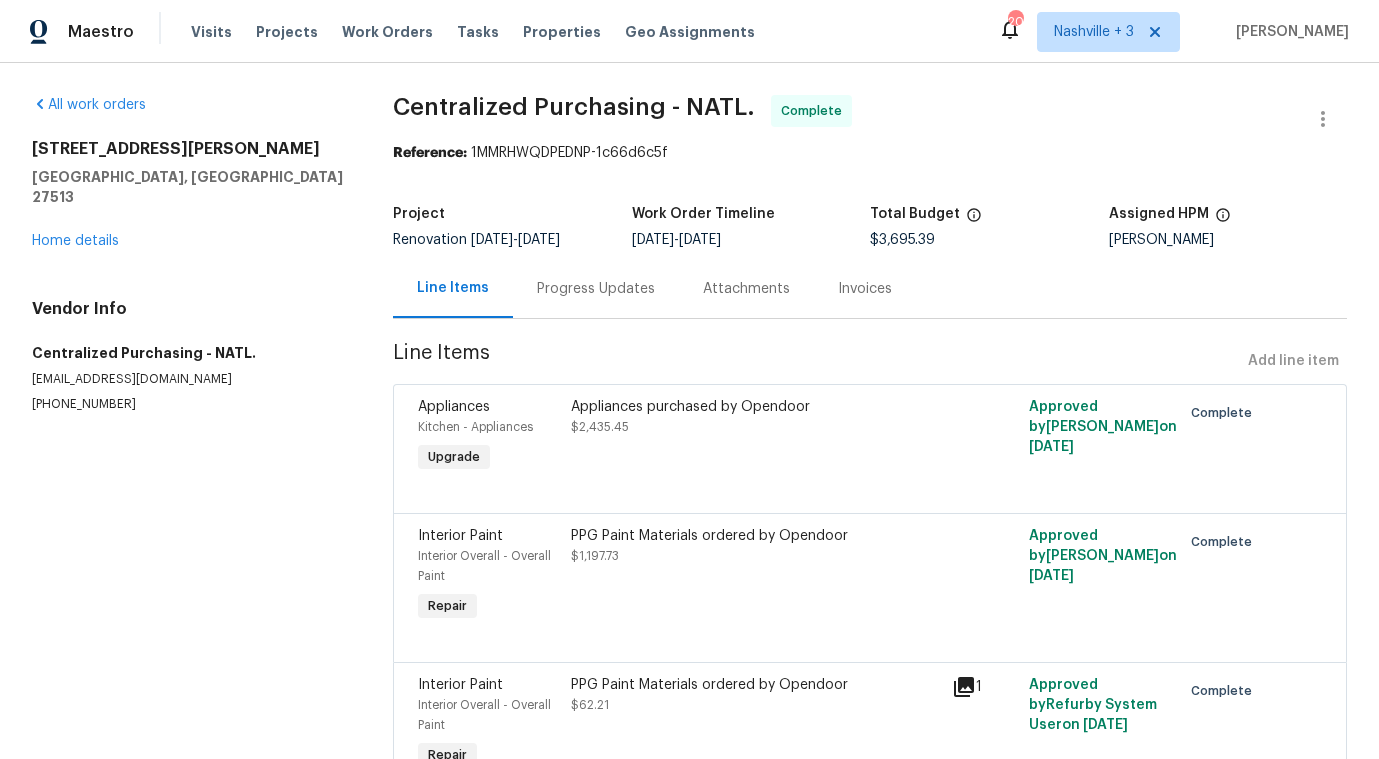 scroll, scrollTop: 0, scrollLeft: 0, axis: both 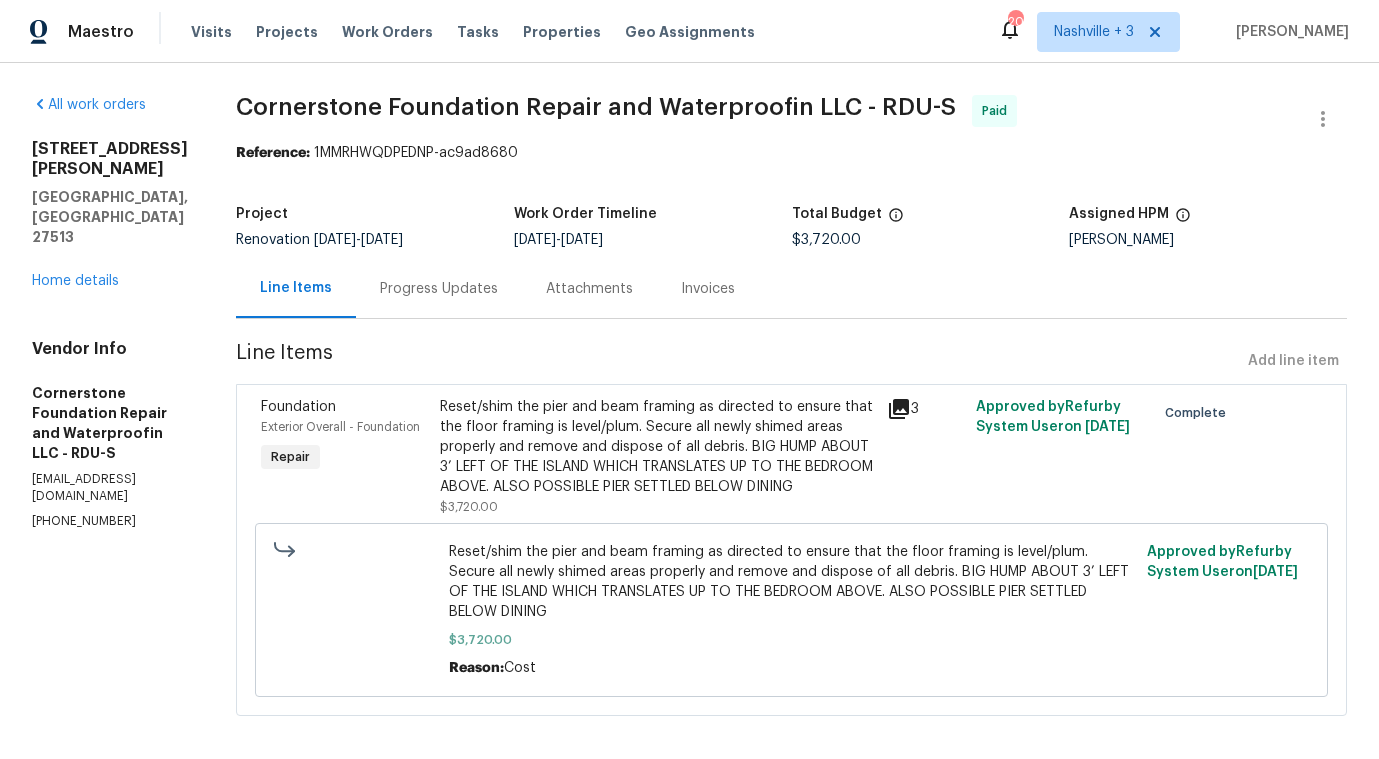 click on "Invoices" at bounding box center [708, 289] 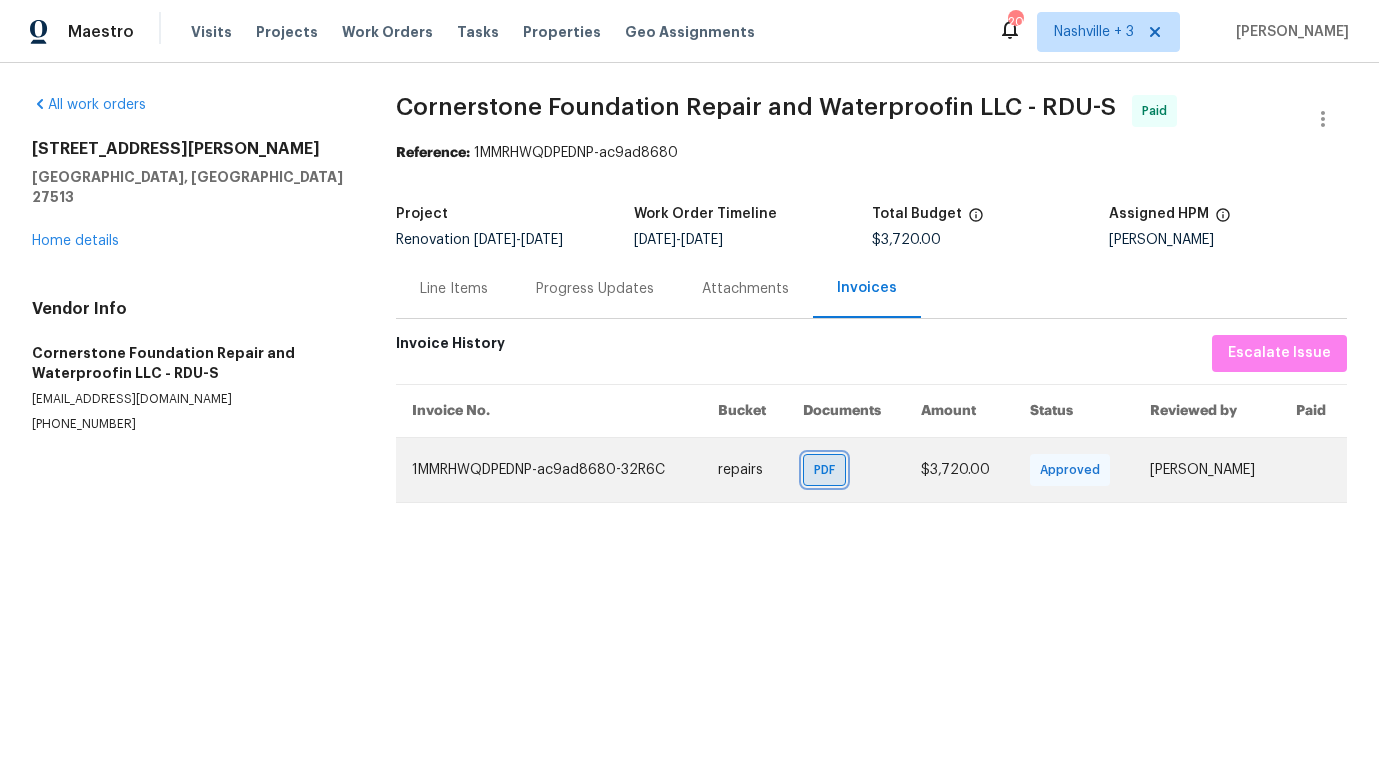 click on "PDF" at bounding box center (824, 470) 